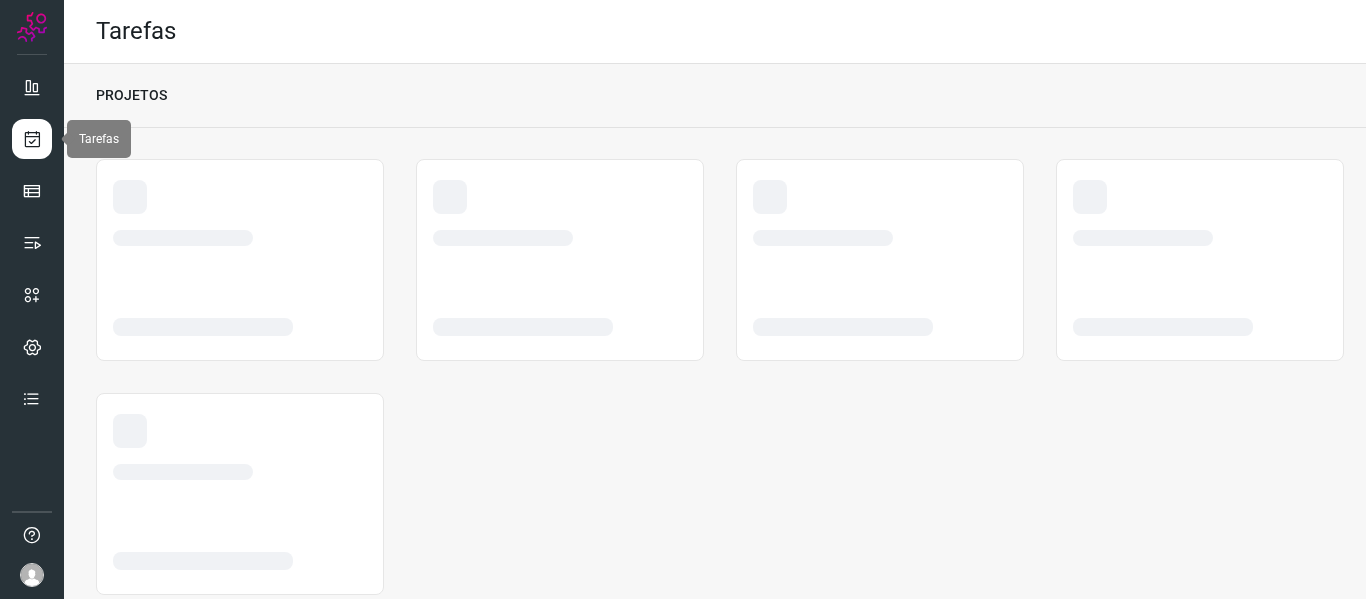 scroll, scrollTop: 0, scrollLeft: 0, axis: both 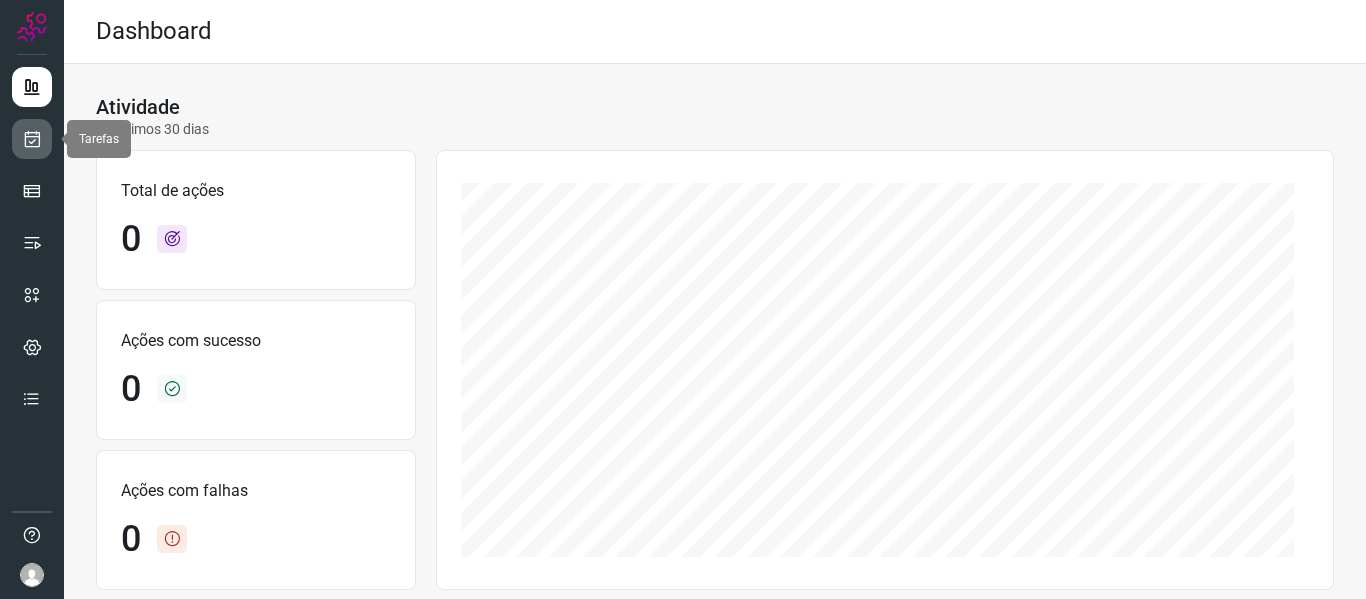 click at bounding box center (32, 139) 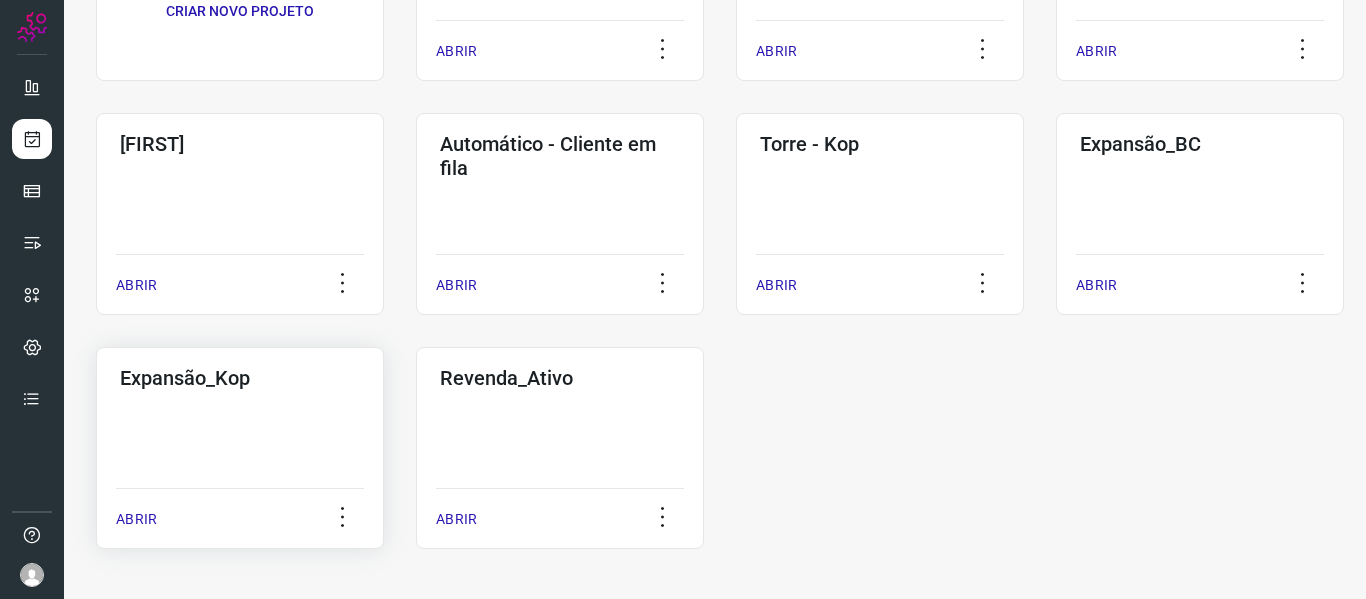 click on "Expansão_Kop  ABRIR" 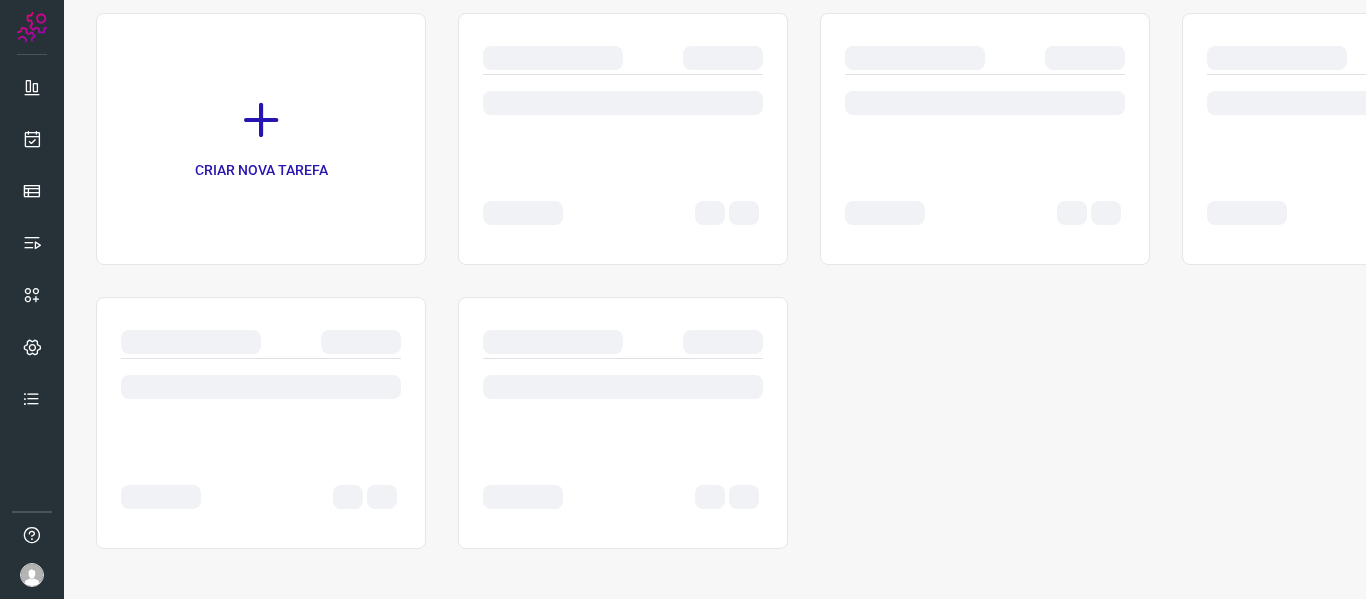 scroll, scrollTop: 146, scrollLeft: 0, axis: vertical 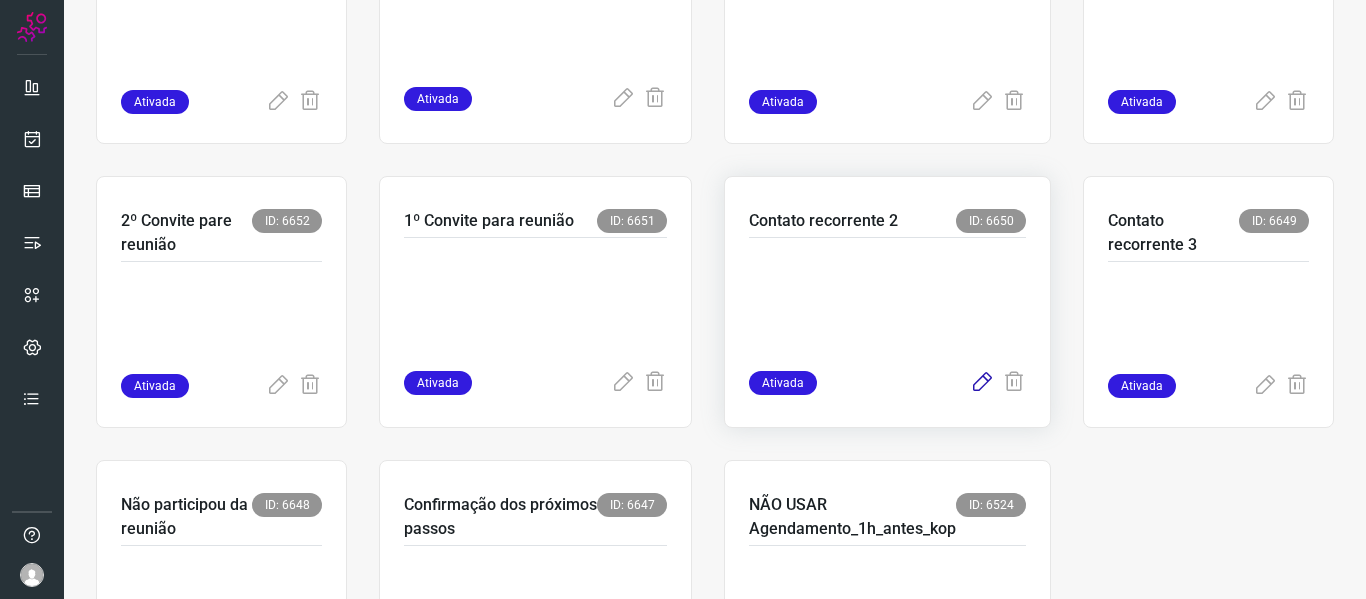 click at bounding box center [982, 383] 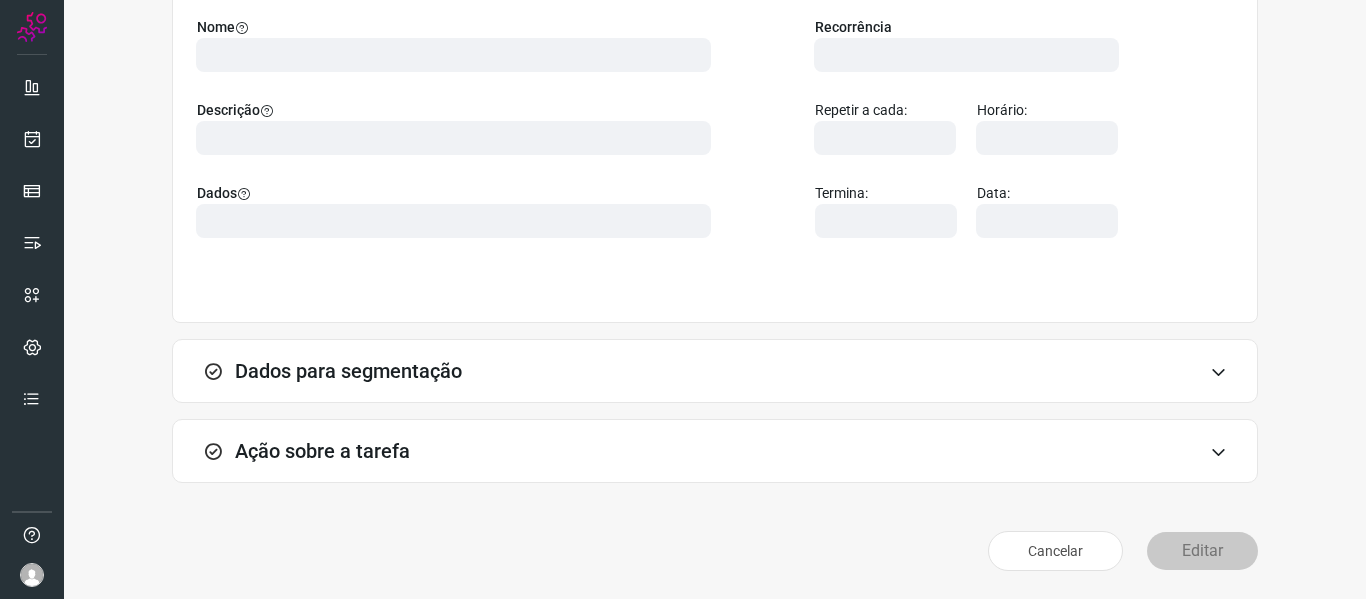 scroll, scrollTop: 182, scrollLeft: 0, axis: vertical 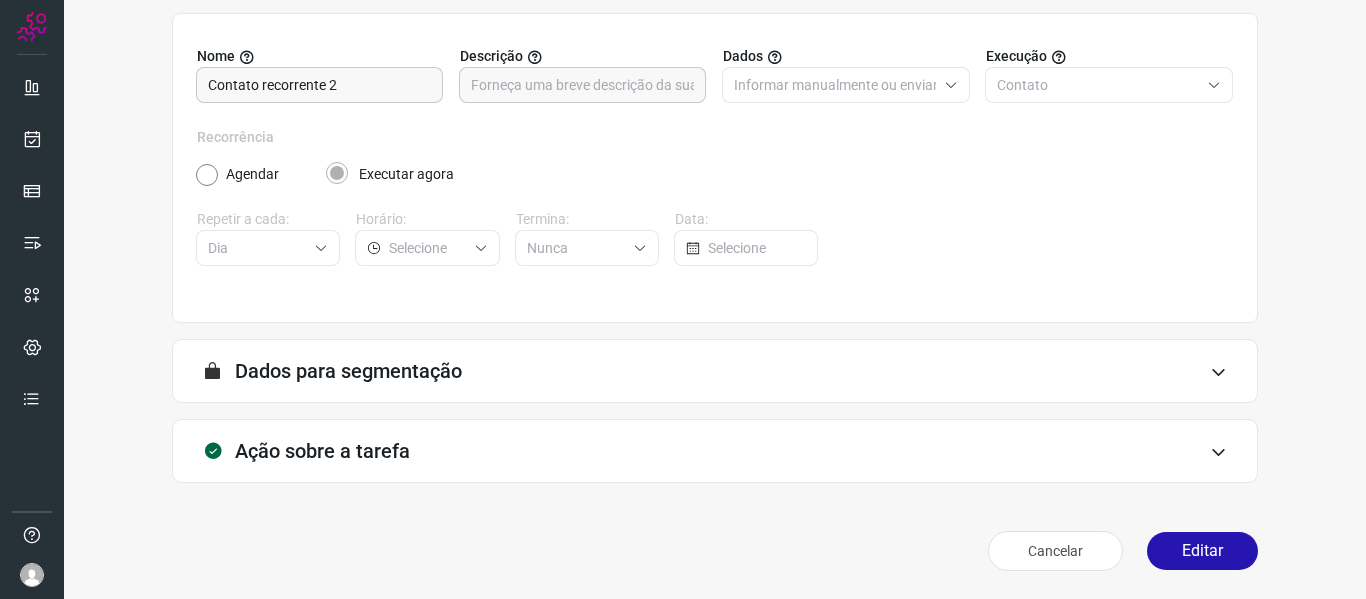 click at bounding box center (1218, 372) 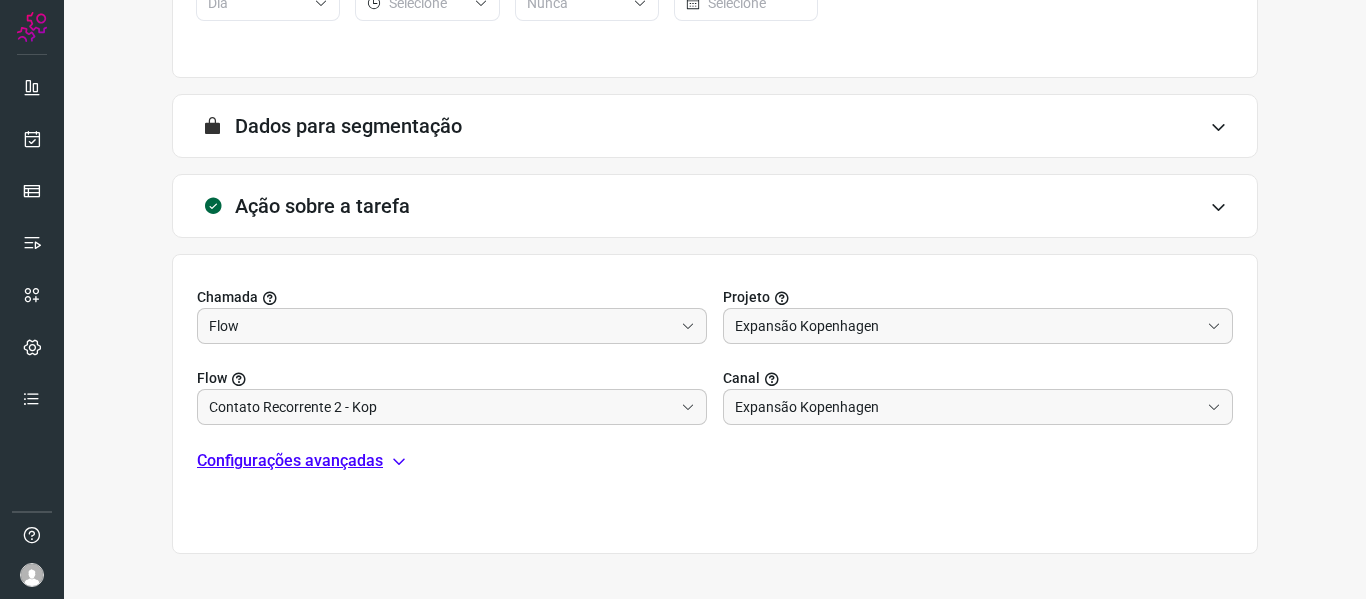 scroll, scrollTop: 498, scrollLeft: 0, axis: vertical 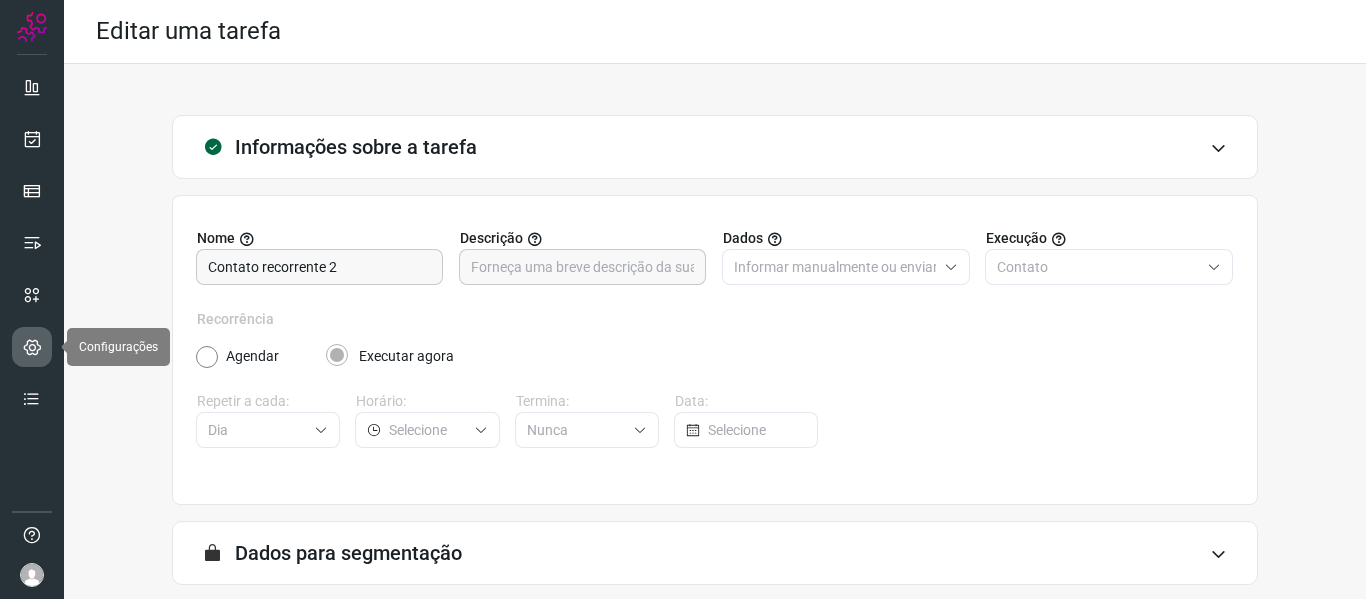 click at bounding box center (32, 347) 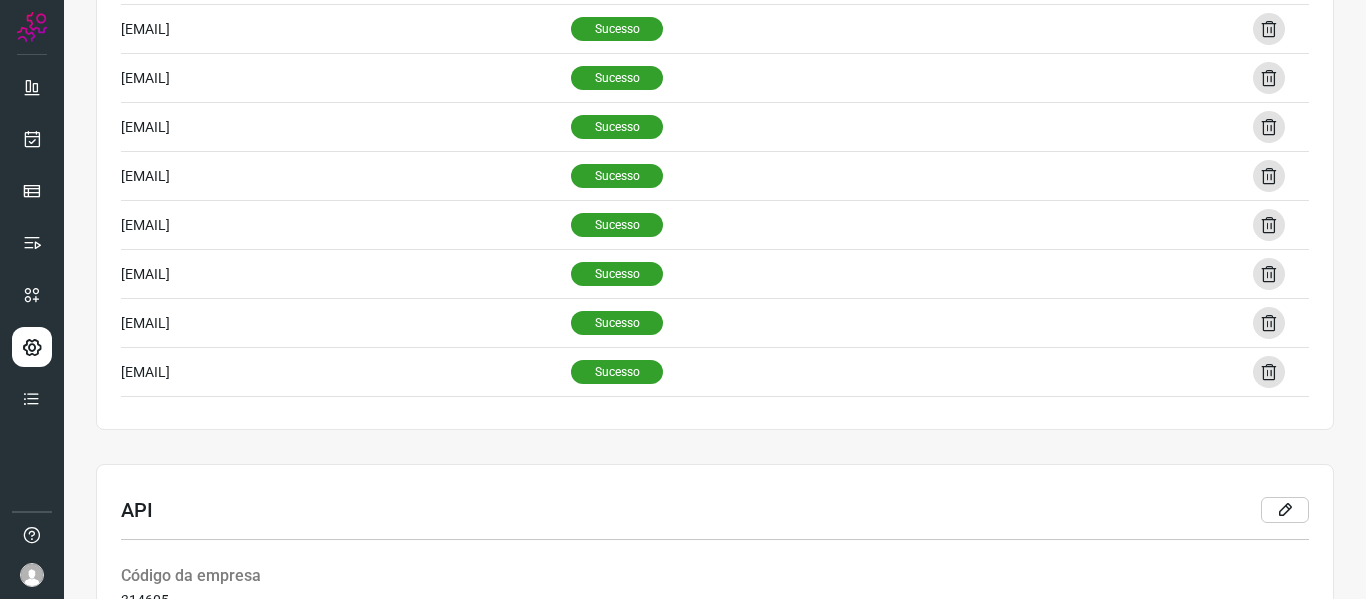 scroll, scrollTop: 1397, scrollLeft: 0, axis: vertical 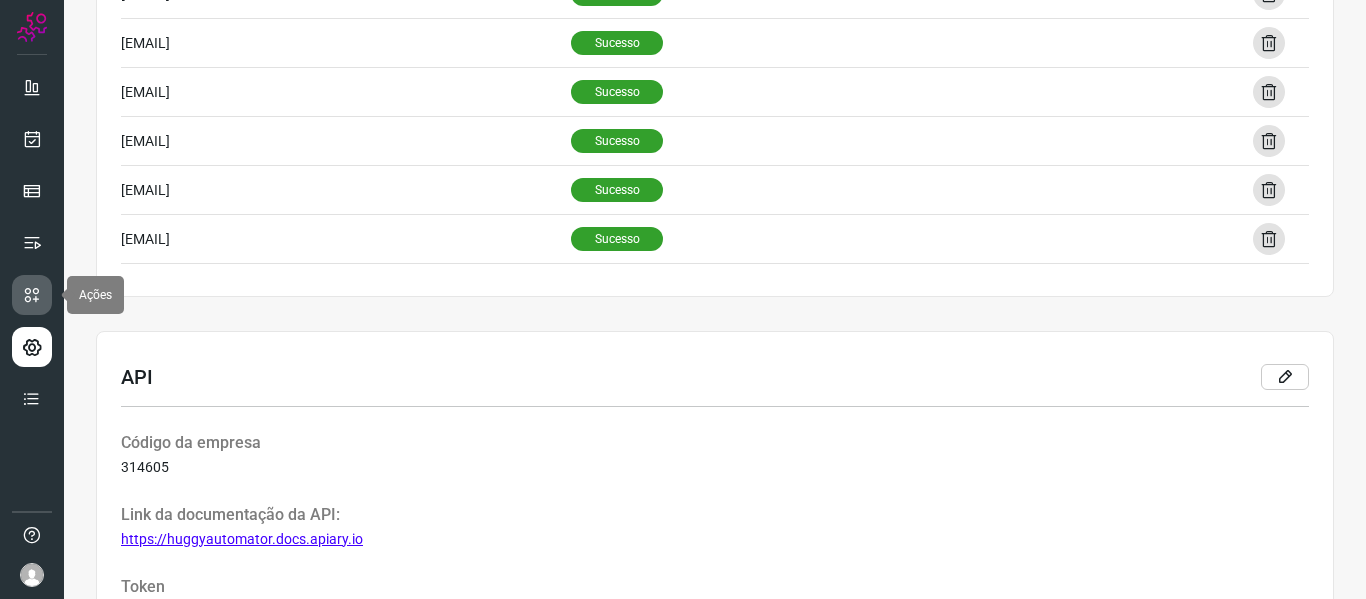 click at bounding box center [32, 295] 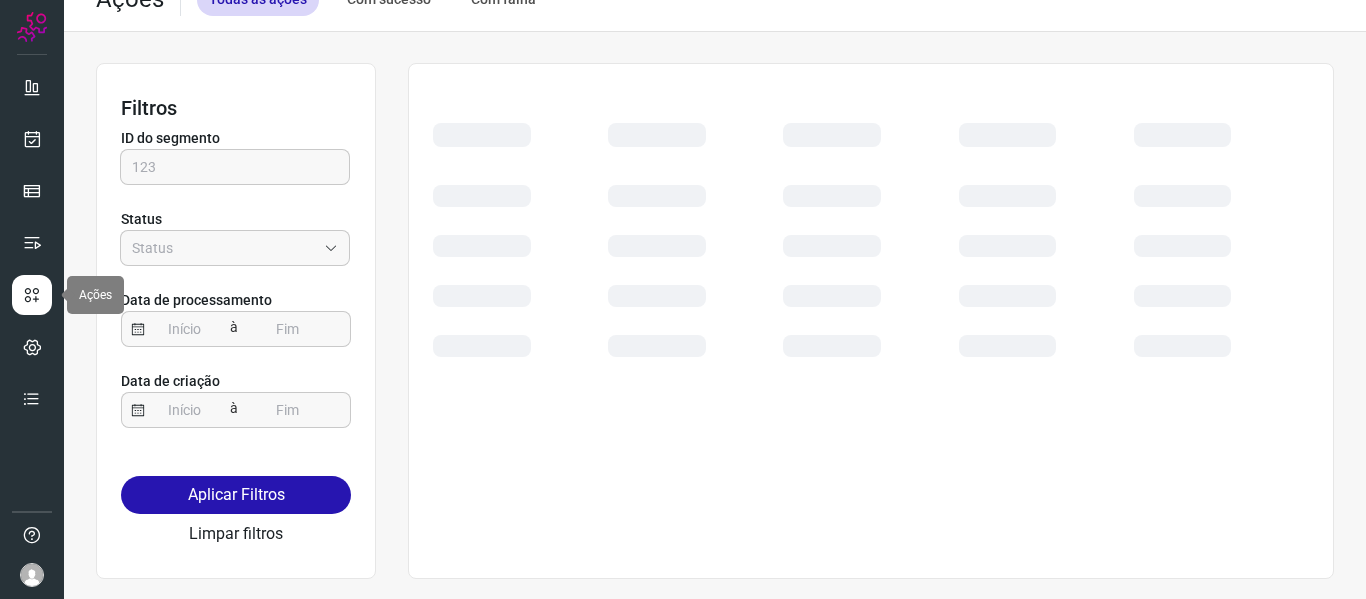 scroll, scrollTop: 32, scrollLeft: 0, axis: vertical 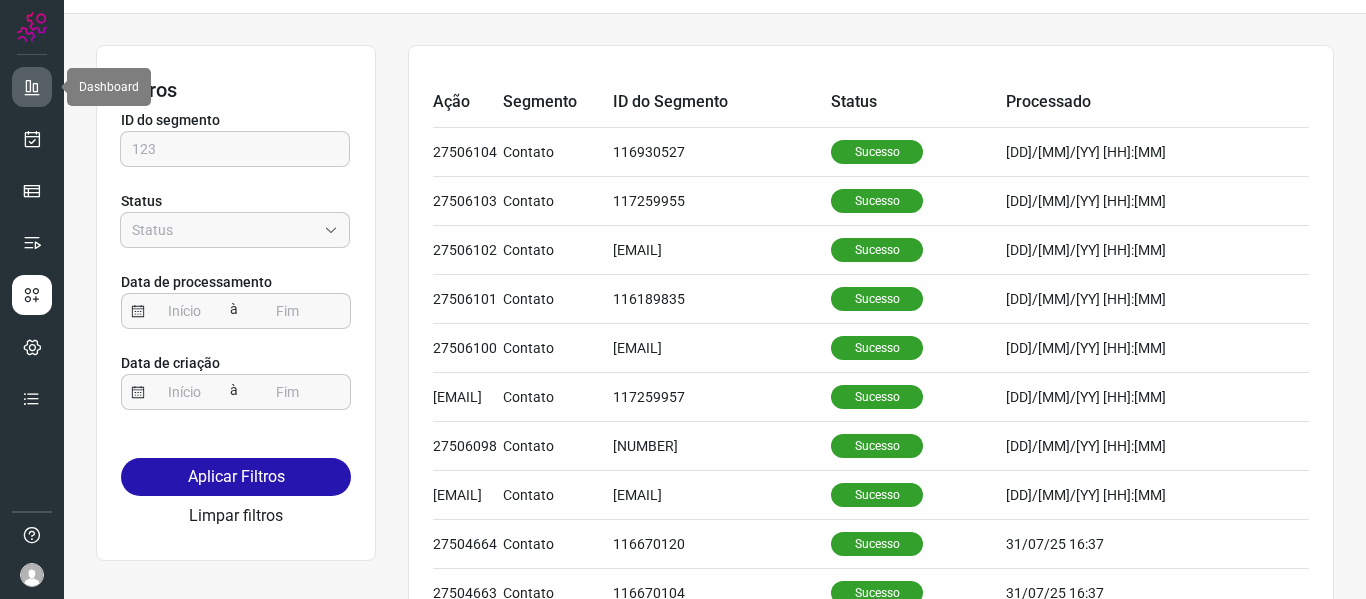 click at bounding box center (32, 87) 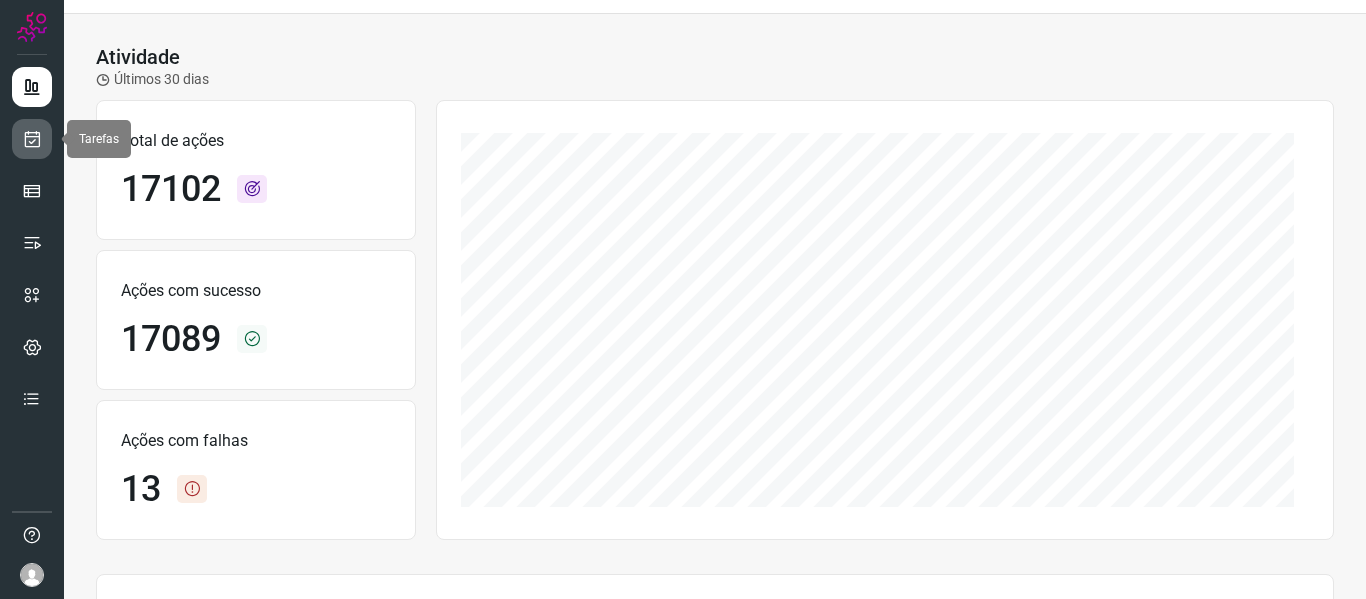 click at bounding box center [32, 139] 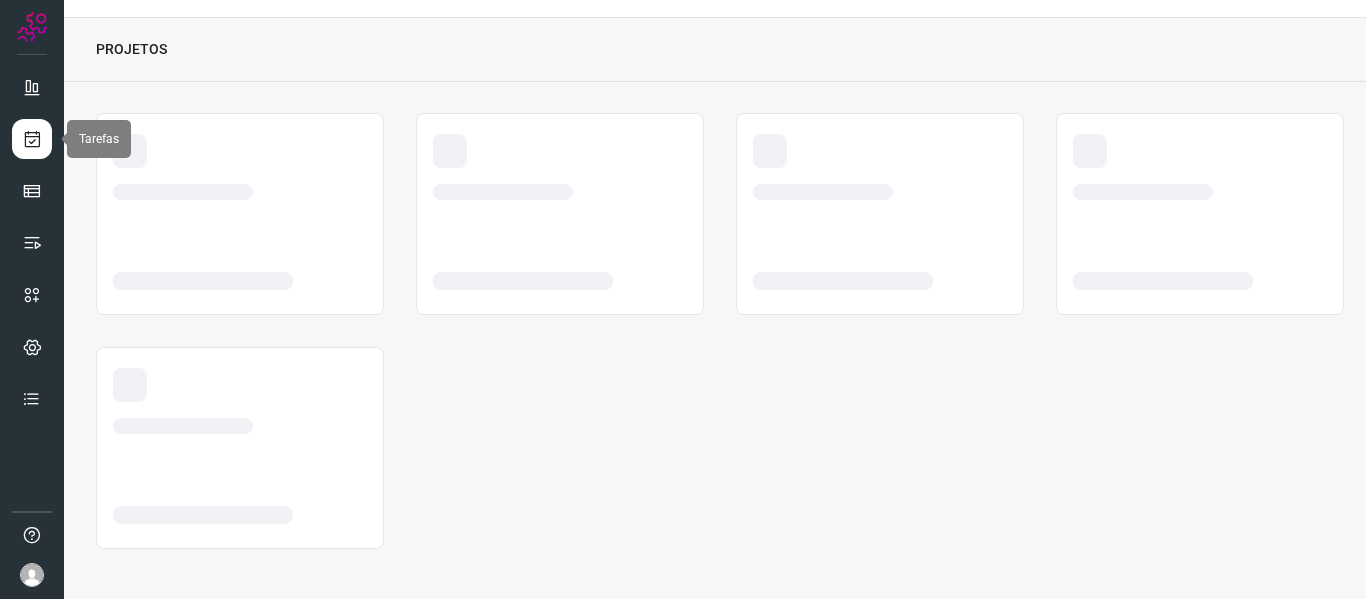 scroll, scrollTop: 46, scrollLeft: 0, axis: vertical 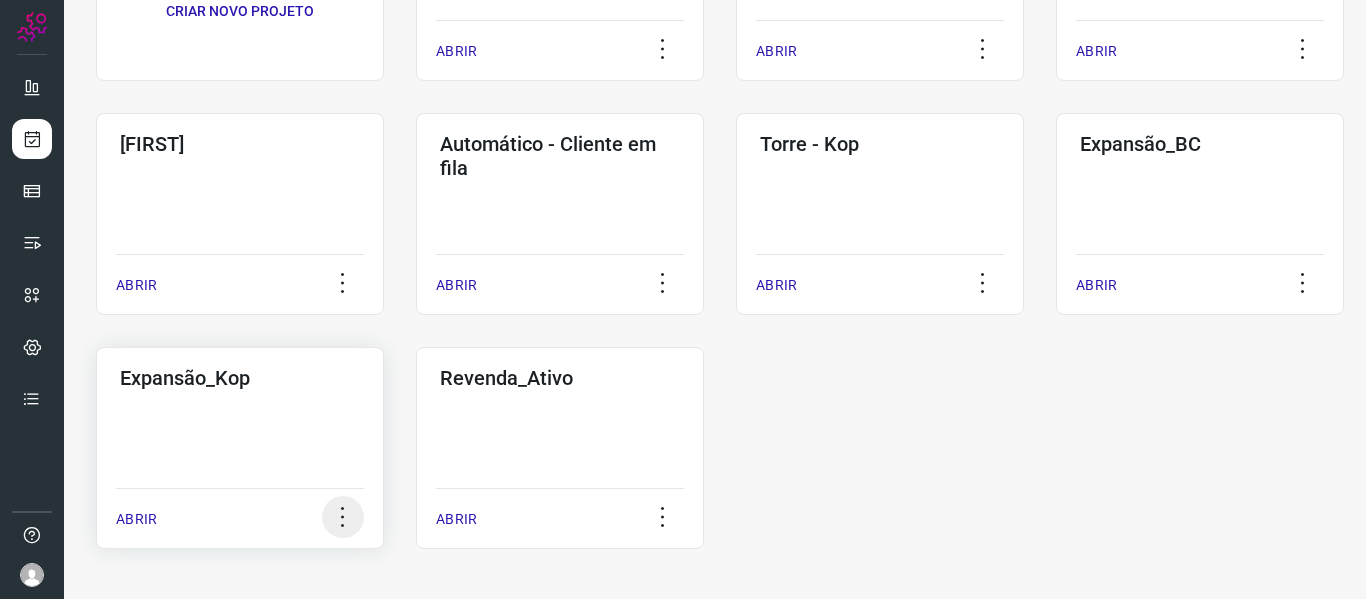 click 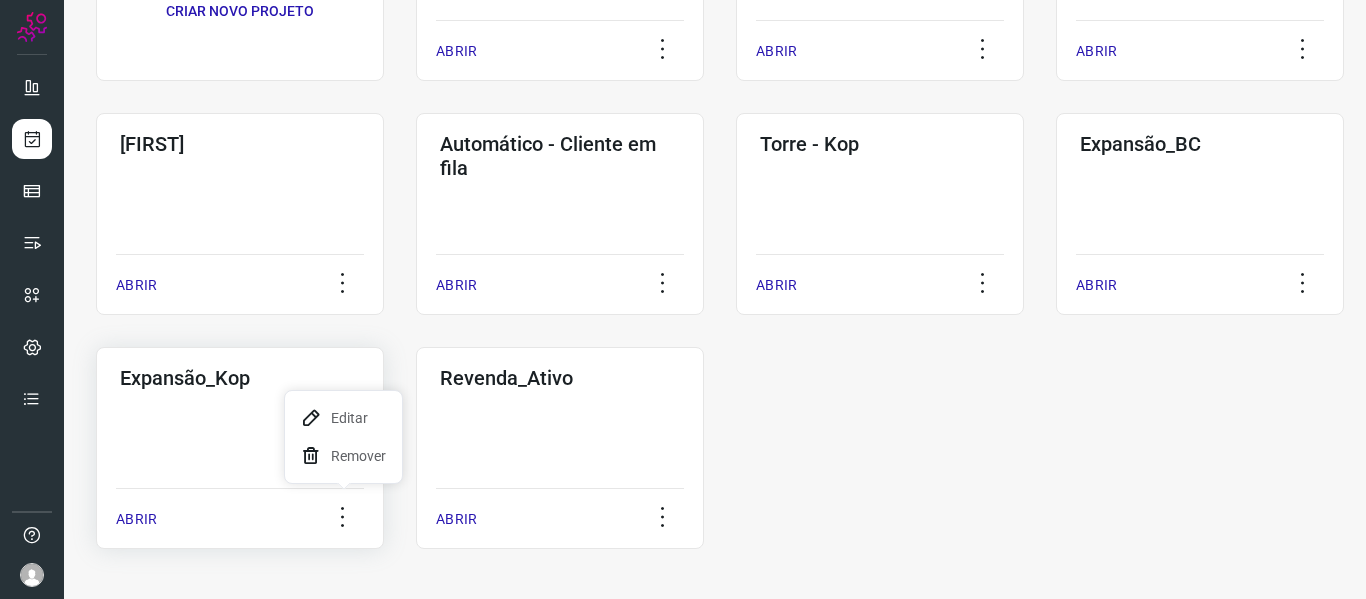 click on "ABRIR" at bounding box center (136, 519) 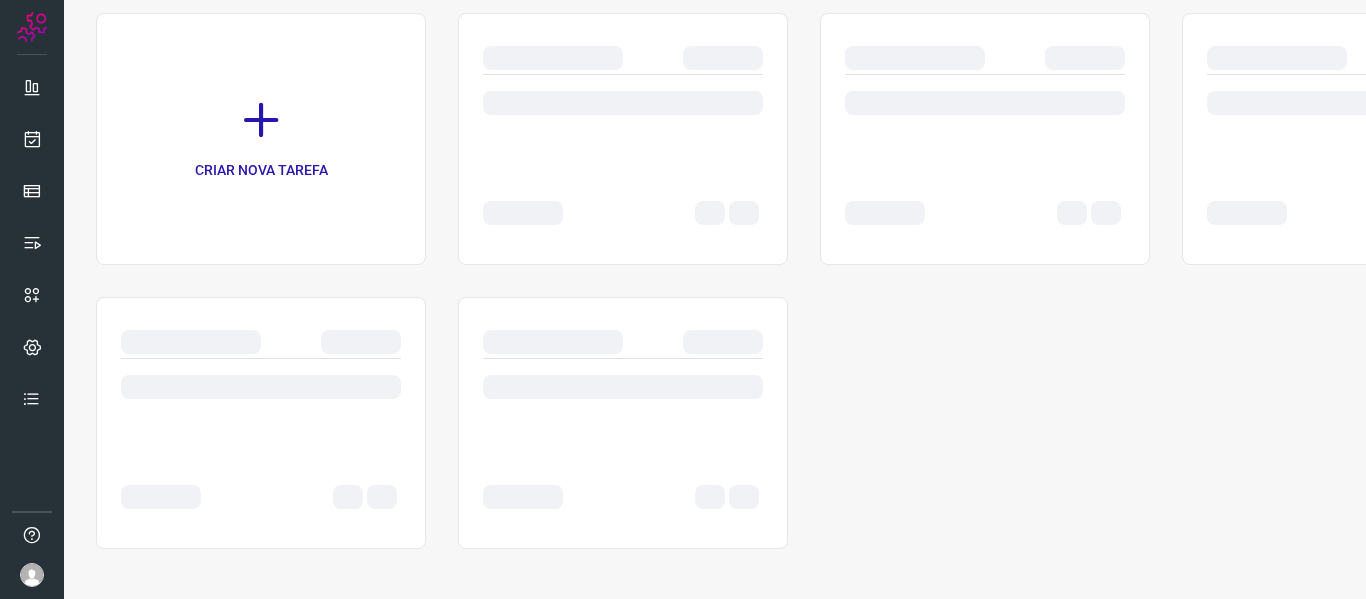 scroll, scrollTop: 146, scrollLeft: 0, axis: vertical 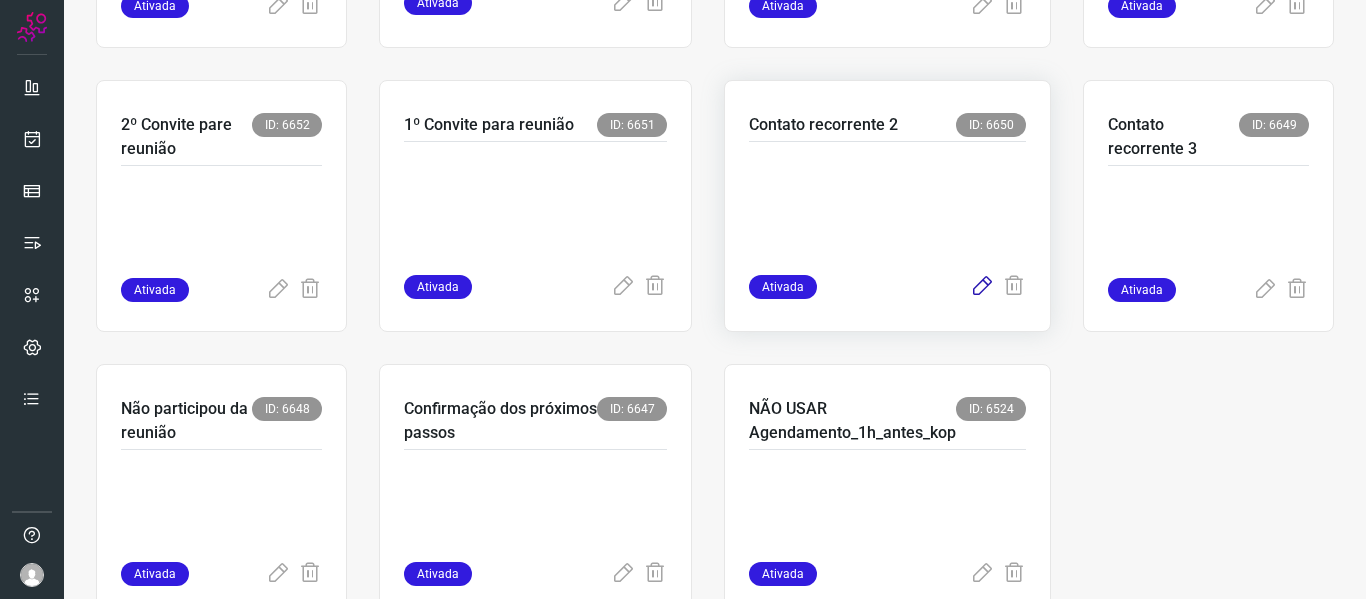 click at bounding box center [982, 287] 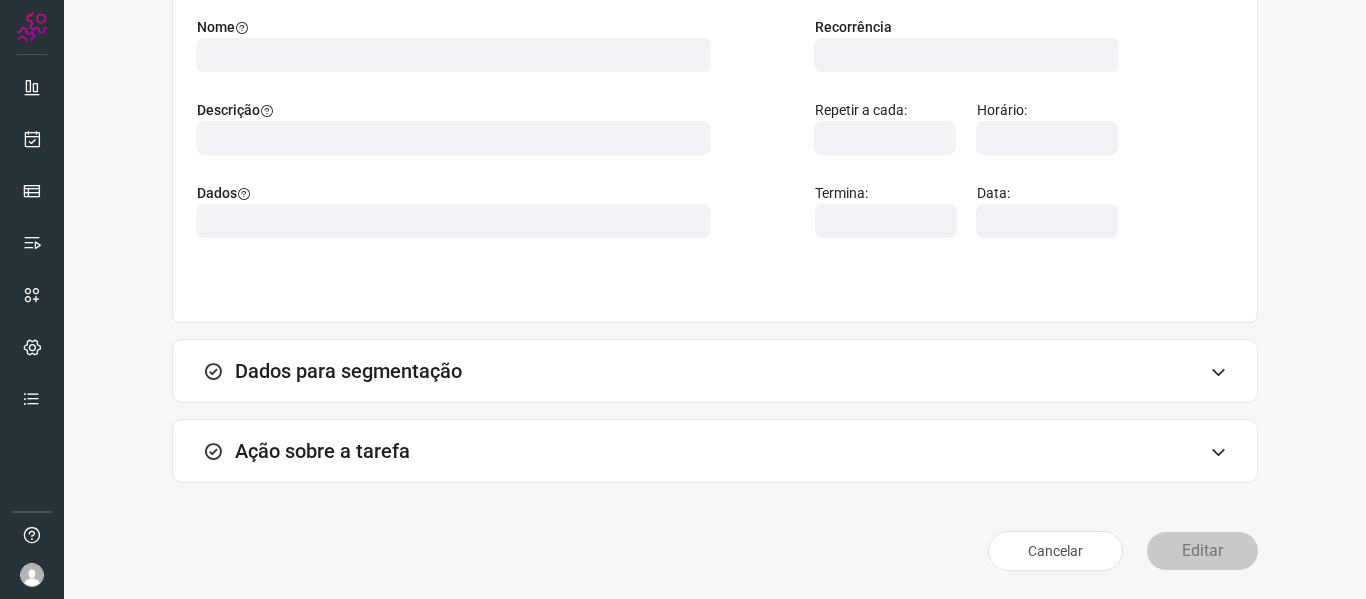 scroll, scrollTop: 182, scrollLeft: 0, axis: vertical 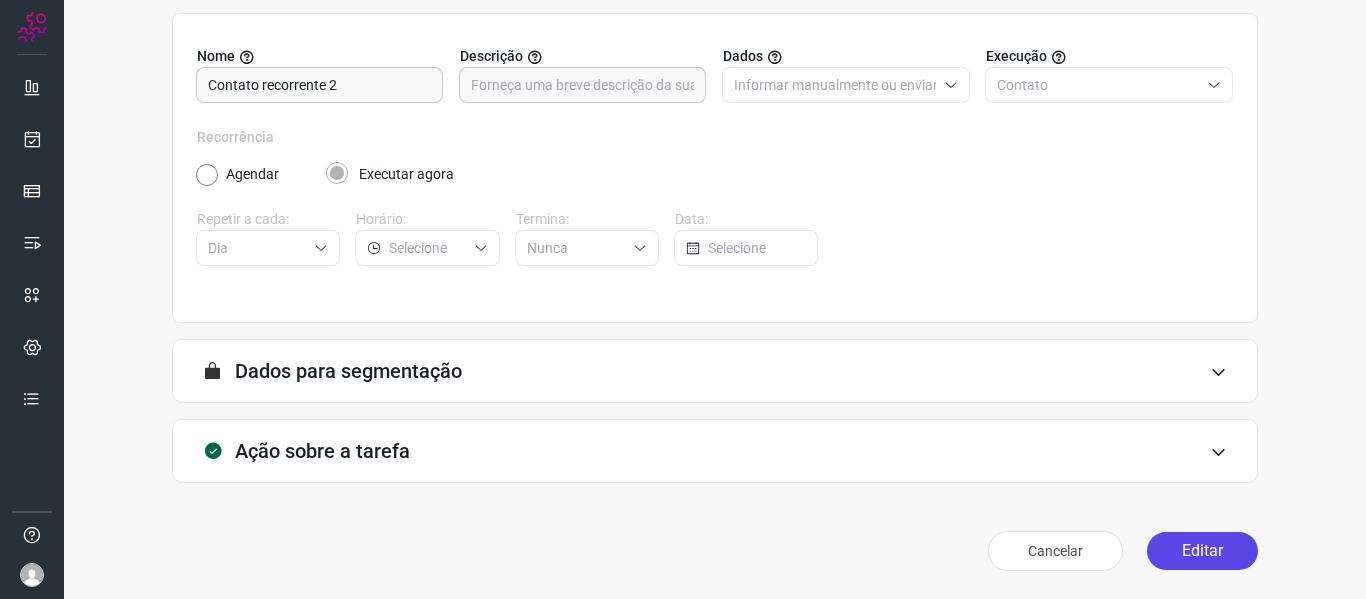 click on "Editar" at bounding box center [1202, 551] 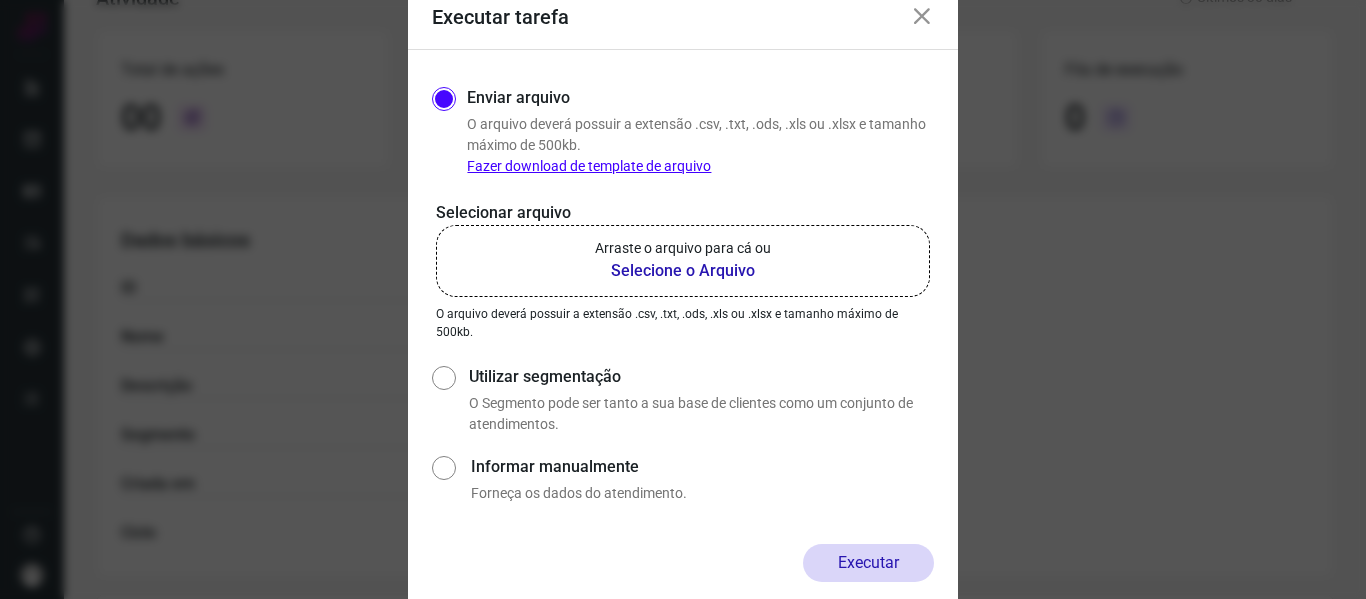click on "Fazer download de template de arquivo" at bounding box center (589, 166) 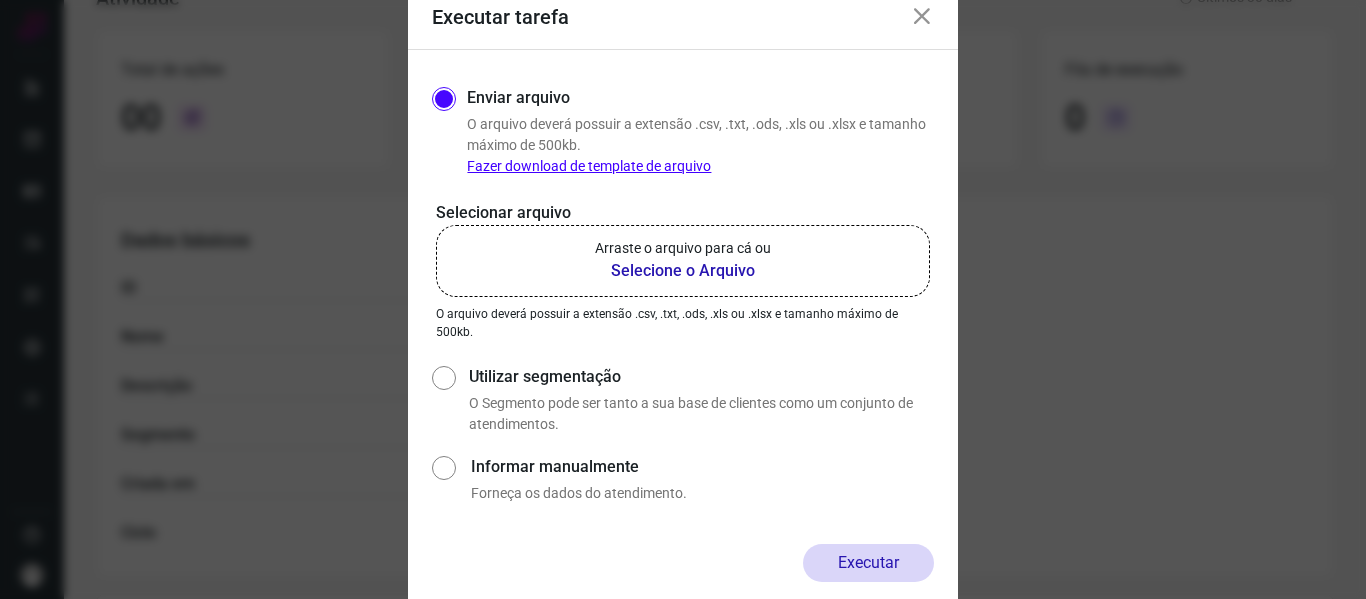 click at bounding box center (922, 17) 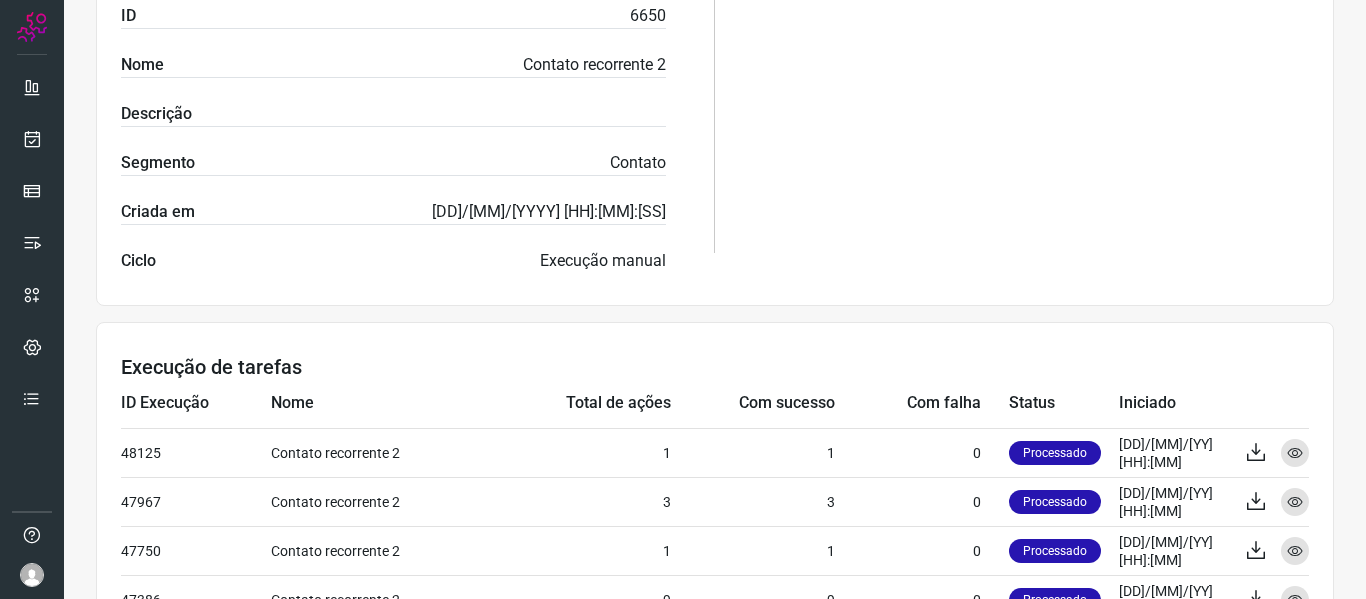 scroll, scrollTop: 460, scrollLeft: 0, axis: vertical 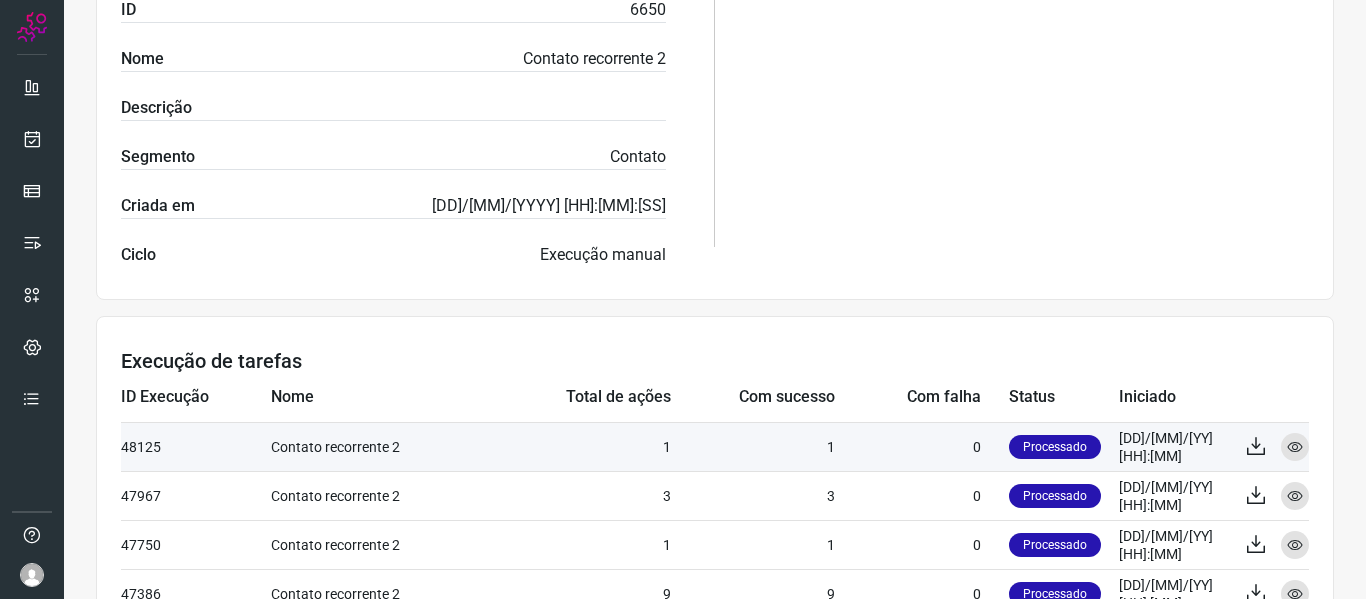 click on "48125" at bounding box center [196, 446] 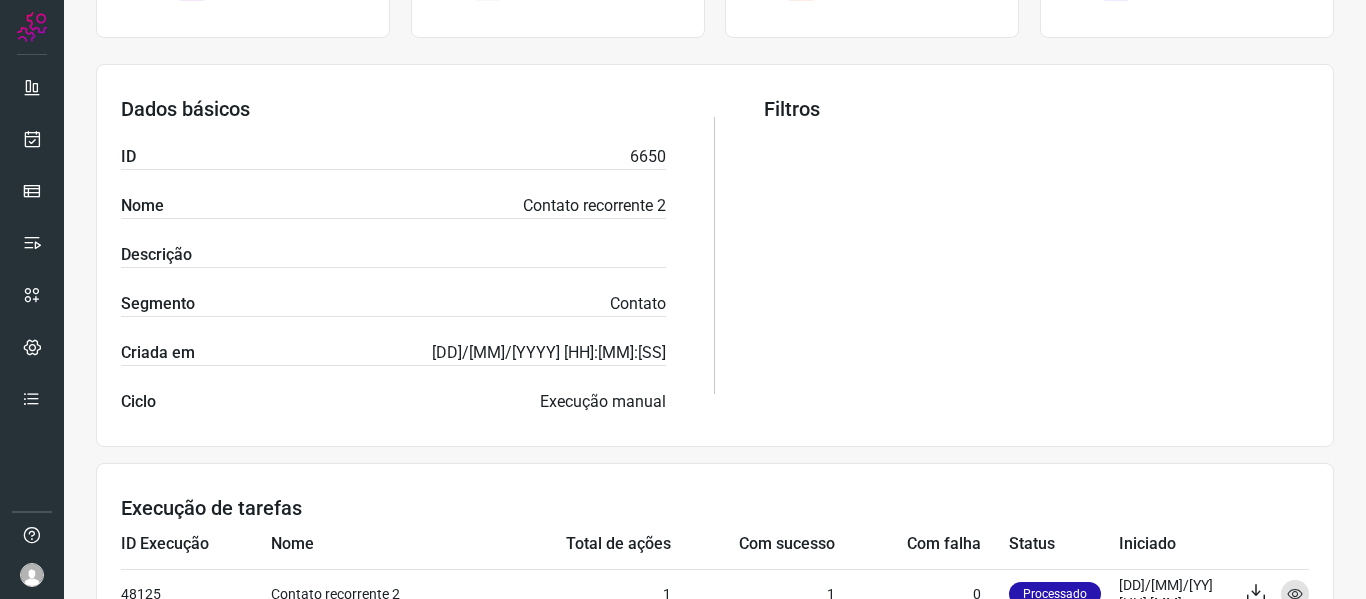 scroll, scrollTop: 0, scrollLeft: 0, axis: both 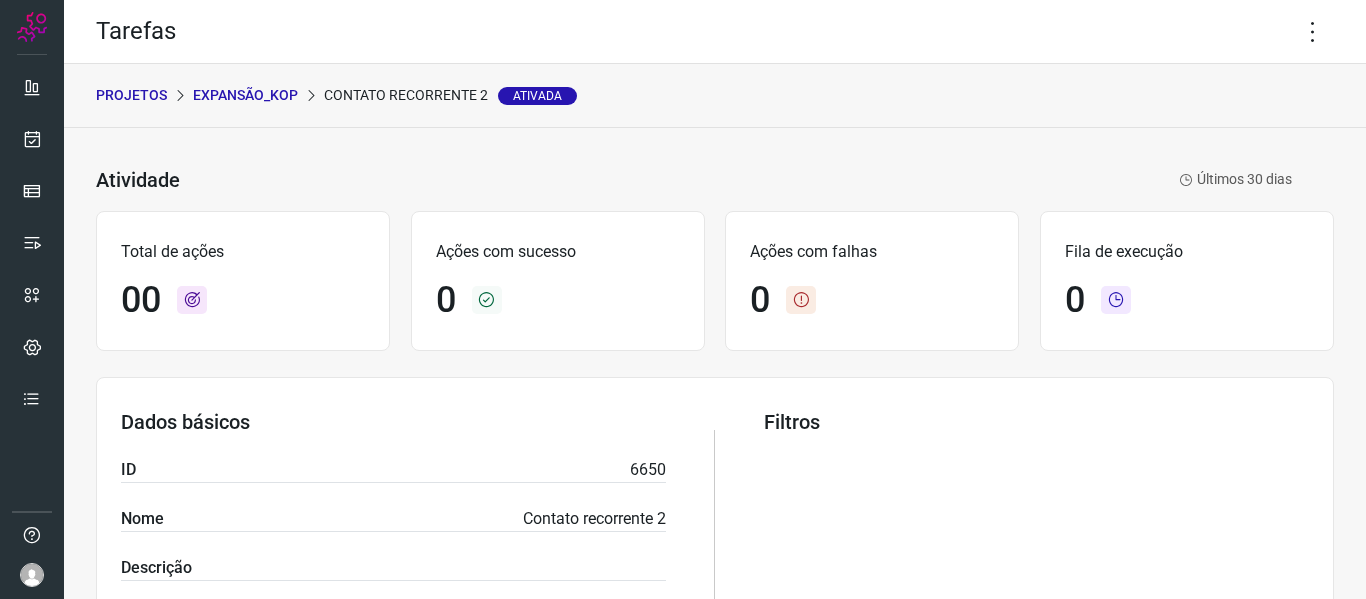 click on "Expansão_Kop" at bounding box center (245, 95) 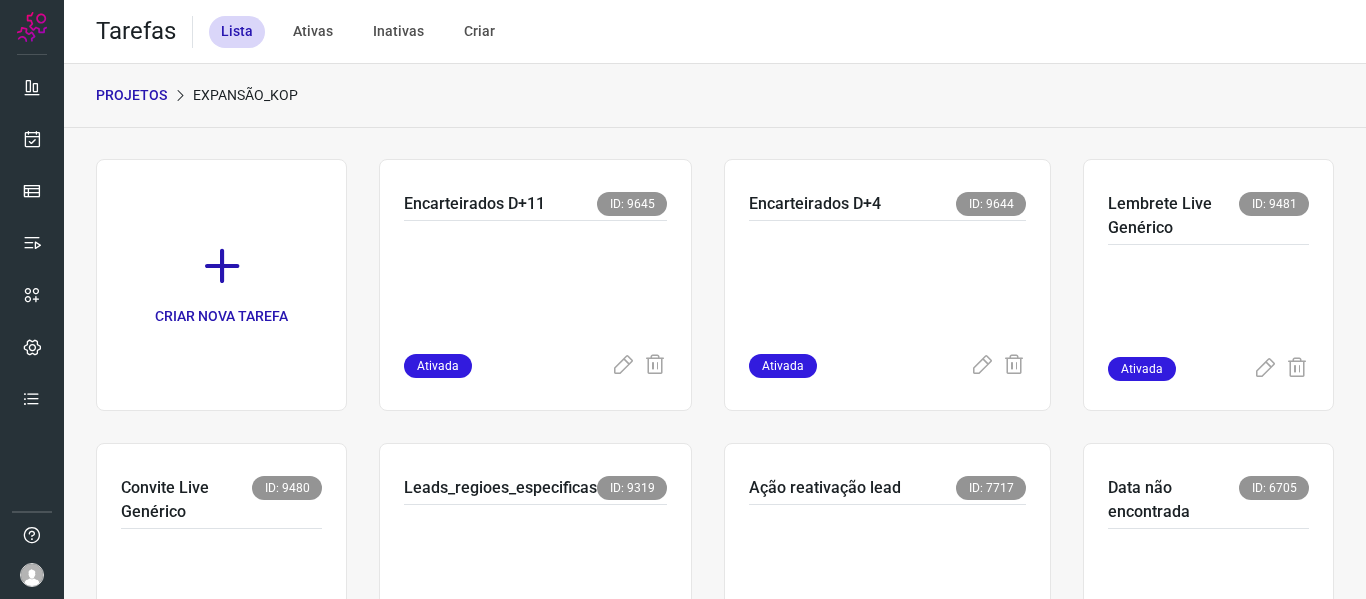 click on "PROJETOS" at bounding box center [131, 95] 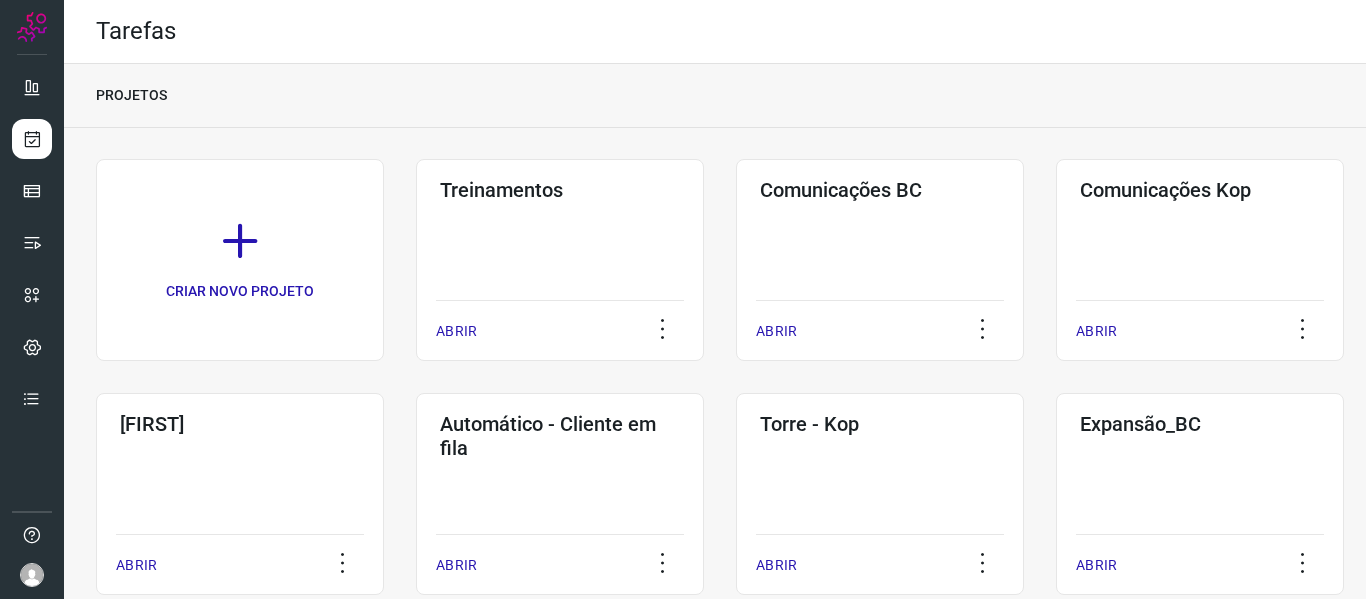scroll, scrollTop: 280, scrollLeft: 0, axis: vertical 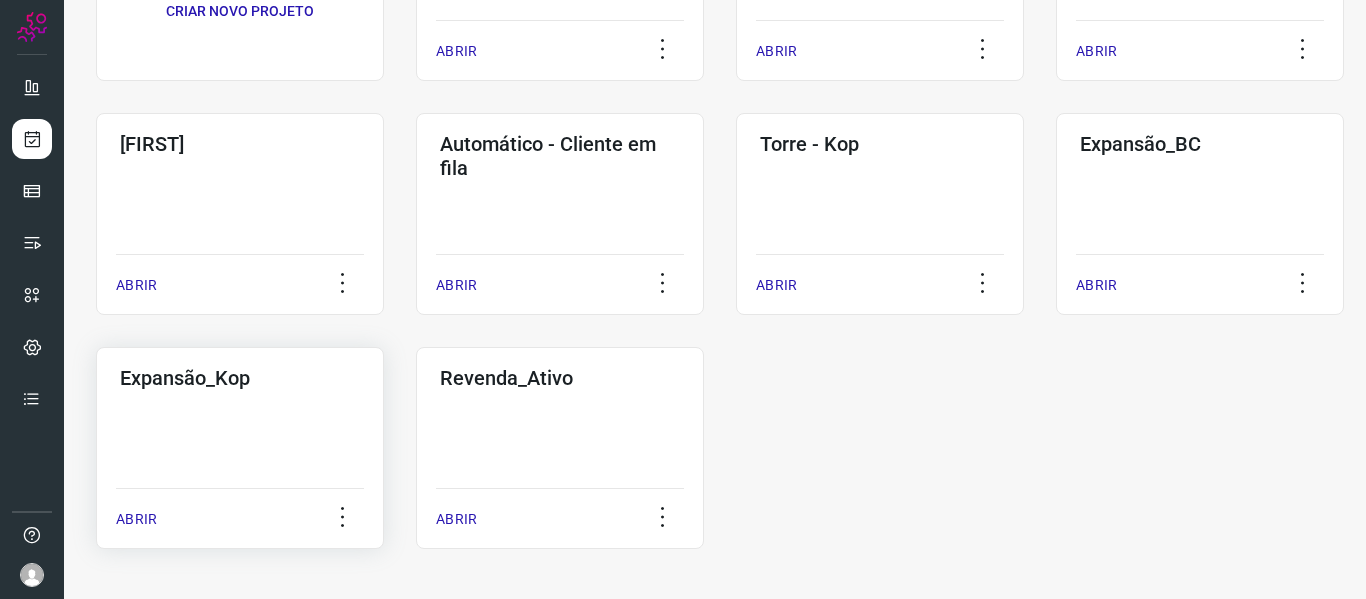 click on "Expansão_Kop  ABRIR" 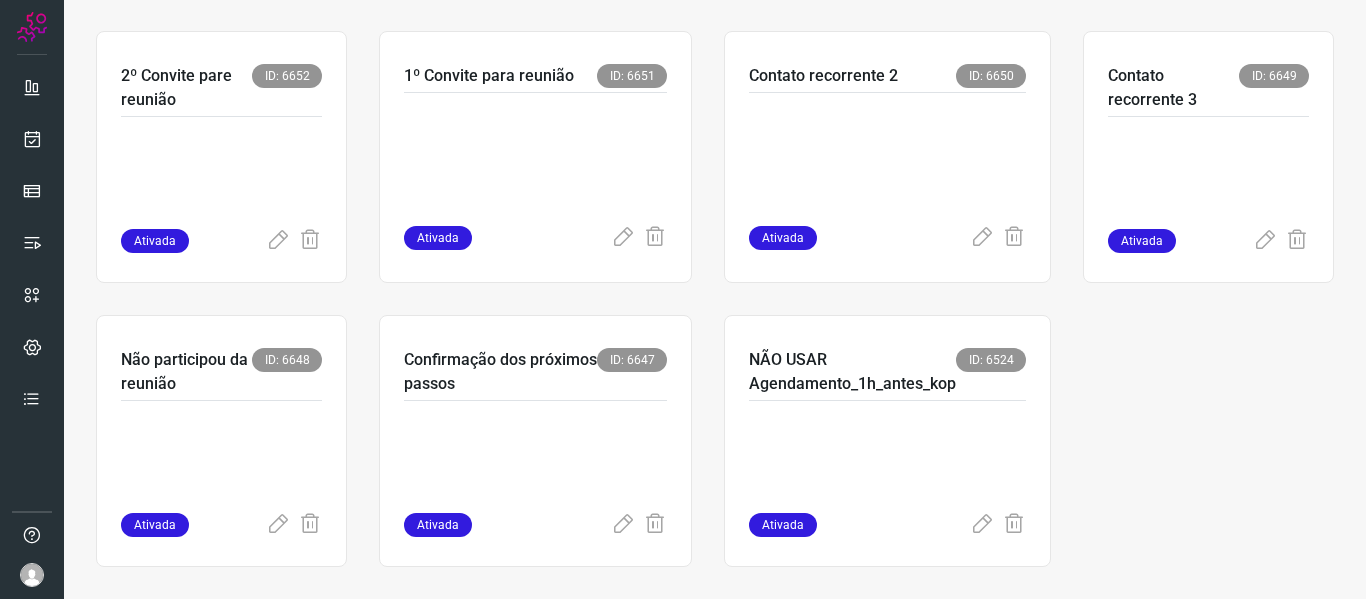 scroll, scrollTop: 998, scrollLeft: 0, axis: vertical 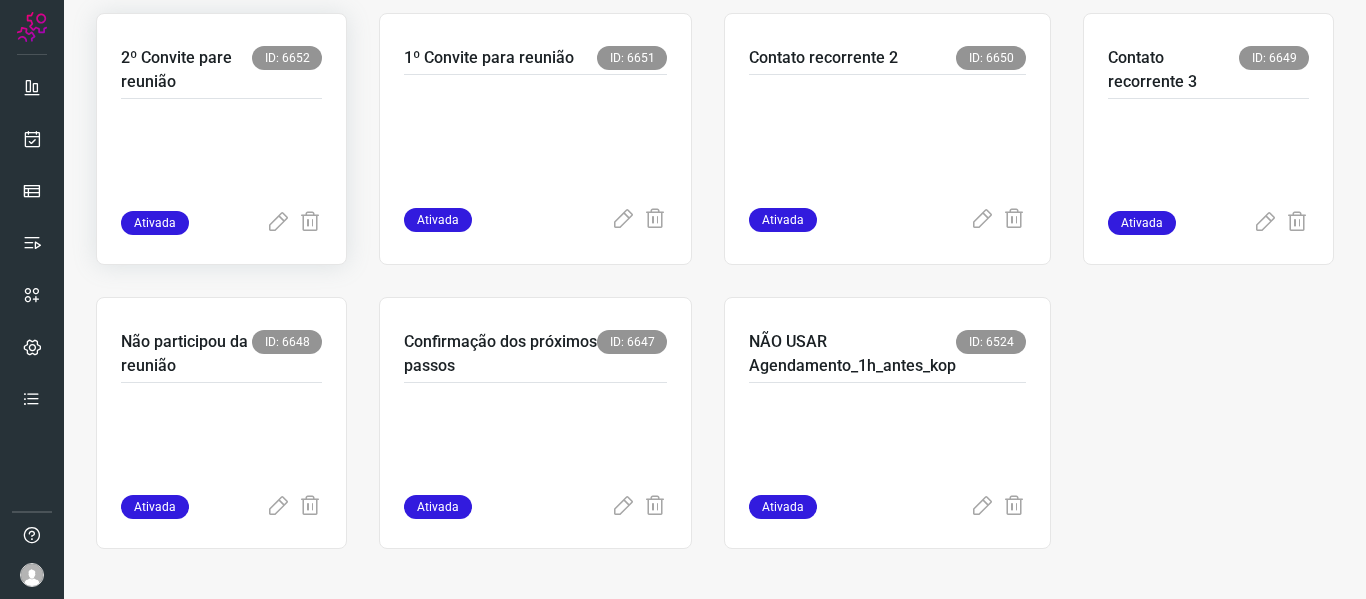 click on "2º Convite pare reunião" at bounding box center (186, 70) 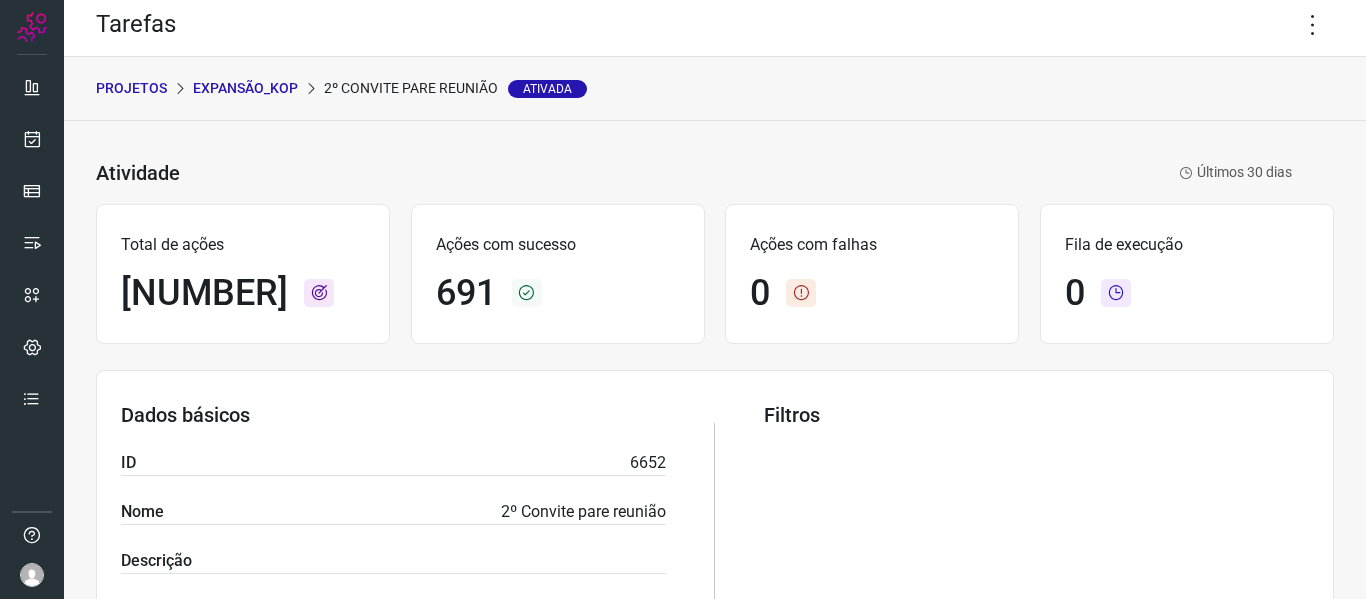 scroll, scrollTop: 0, scrollLeft: 0, axis: both 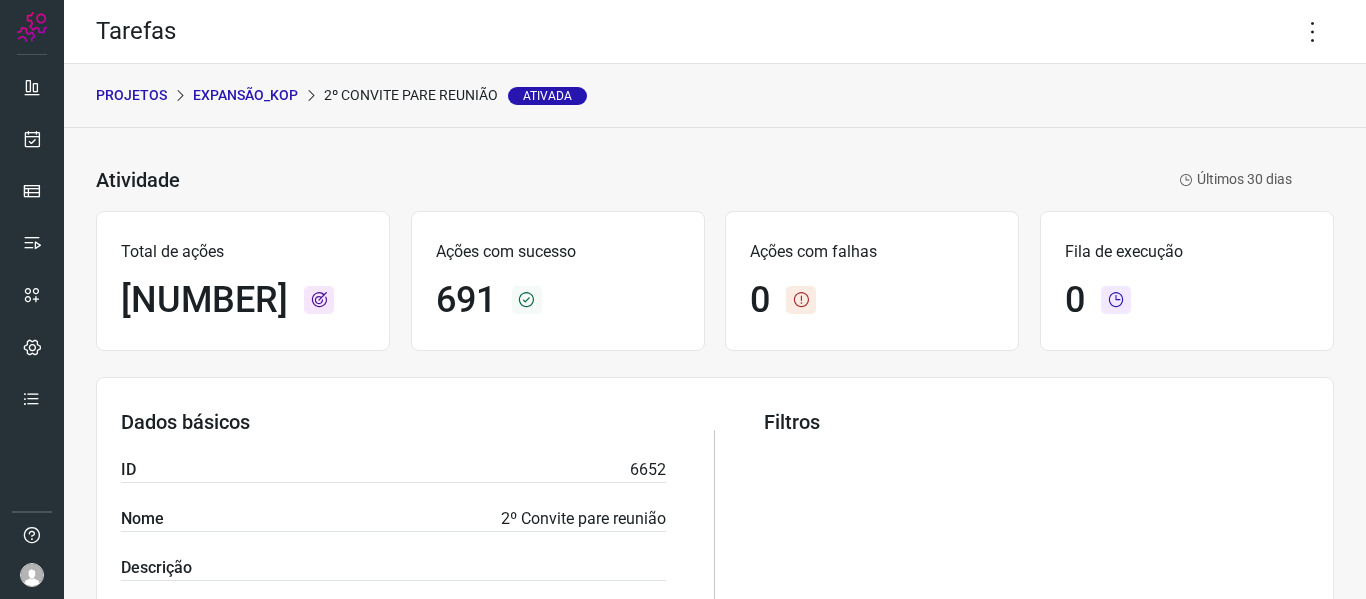 click on "Expansão_Kop" at bounding box center (245, 95) 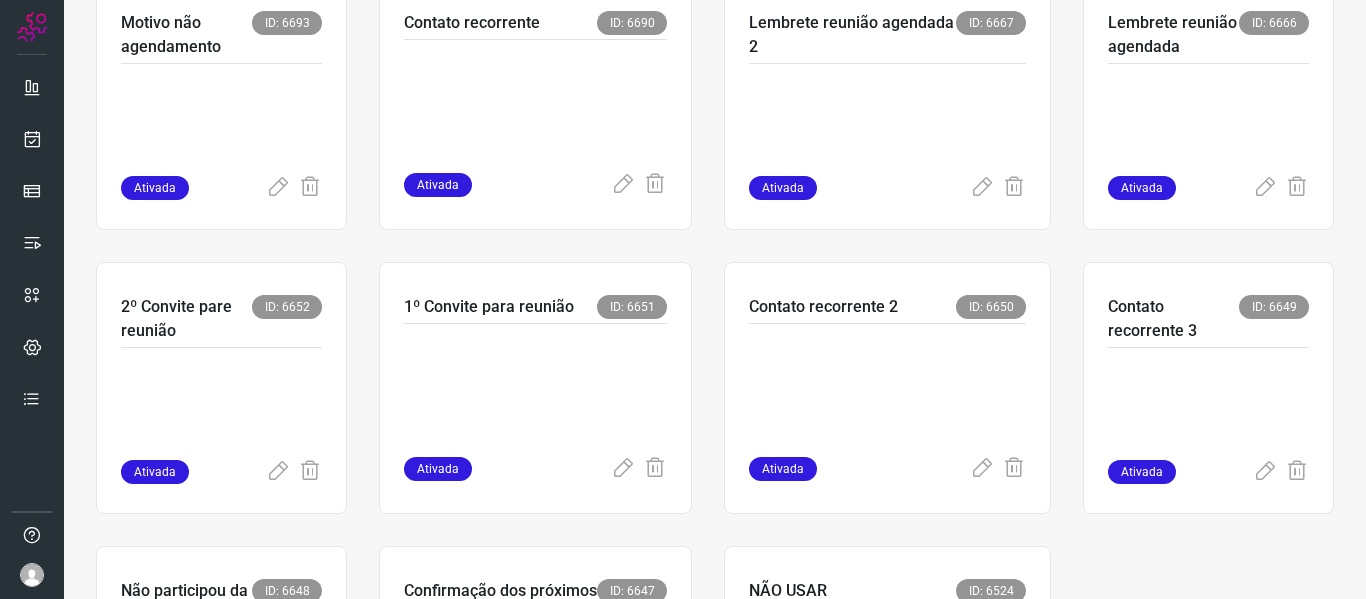 scroll, scrollTop: 771, scrollLeft: 0, axis: vertical 